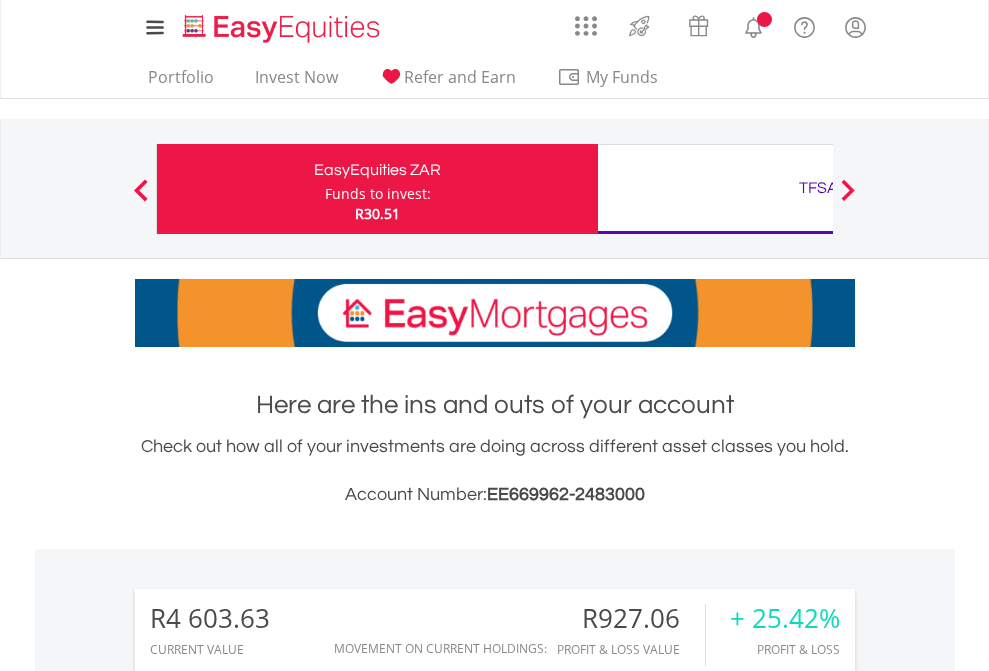 scroll, scrollTop: 0, scrollLeft: 0, axis: both 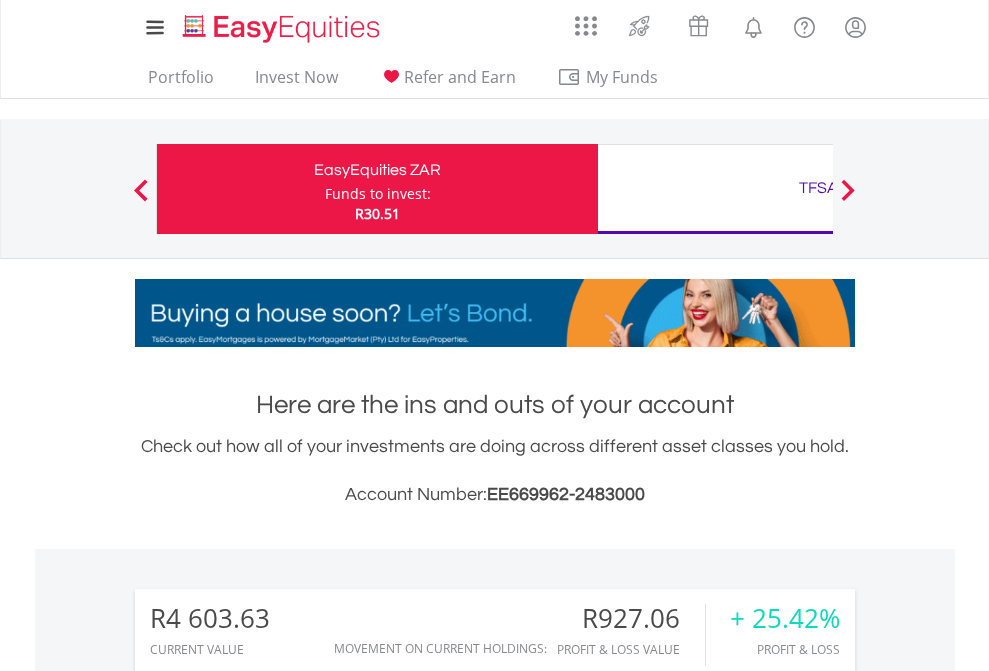click on "Funds to invest:" at bounding box center [378, 194] 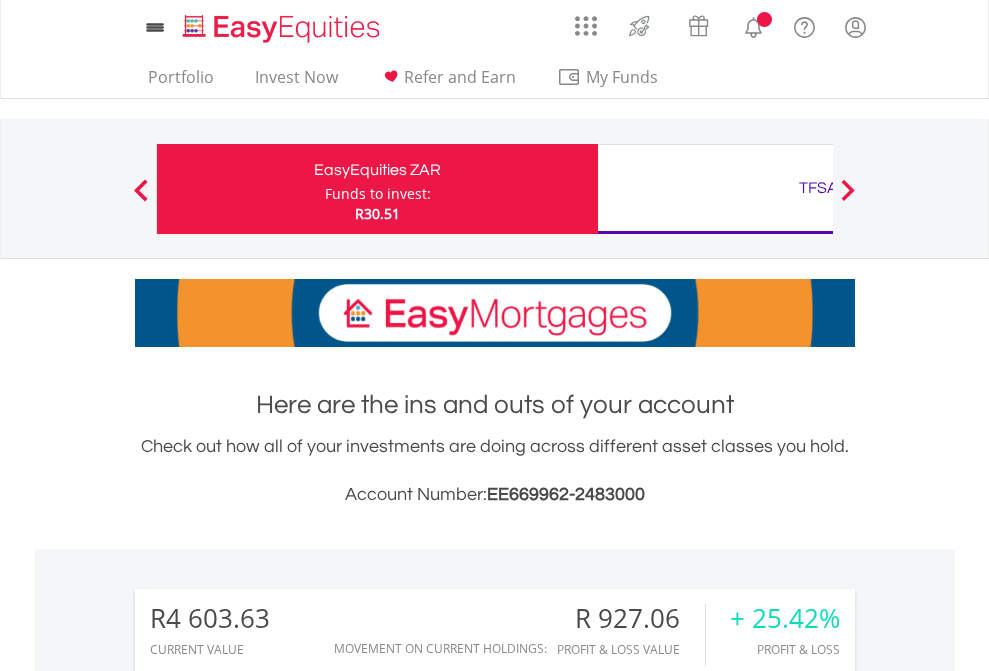 scroll, scrollTop: 0, scrollLeft: 0, axis: both 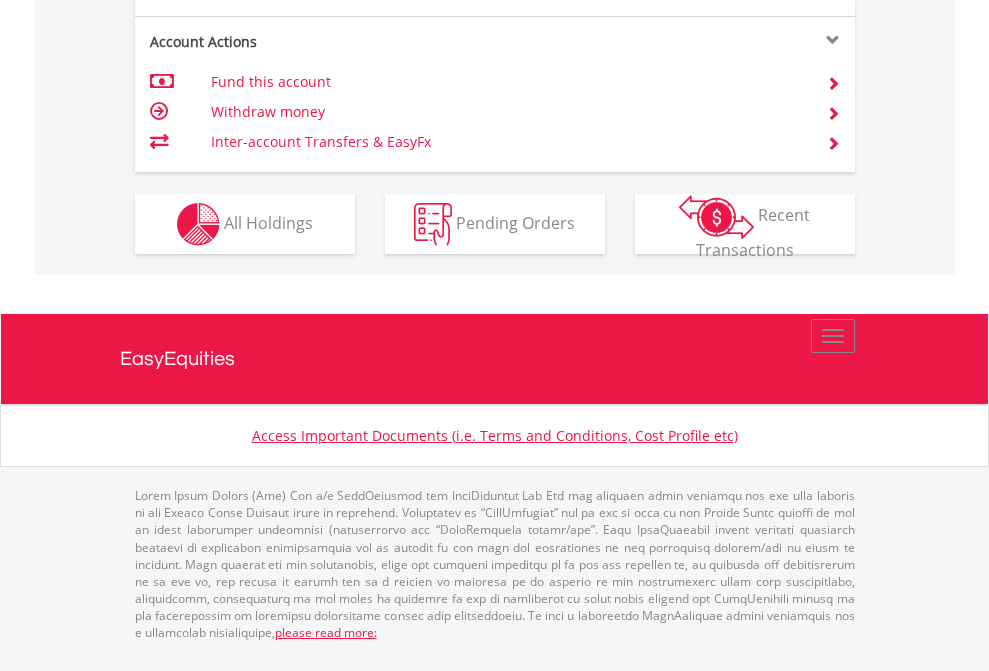 click on "Investment types" at bounding box center [706, -337] 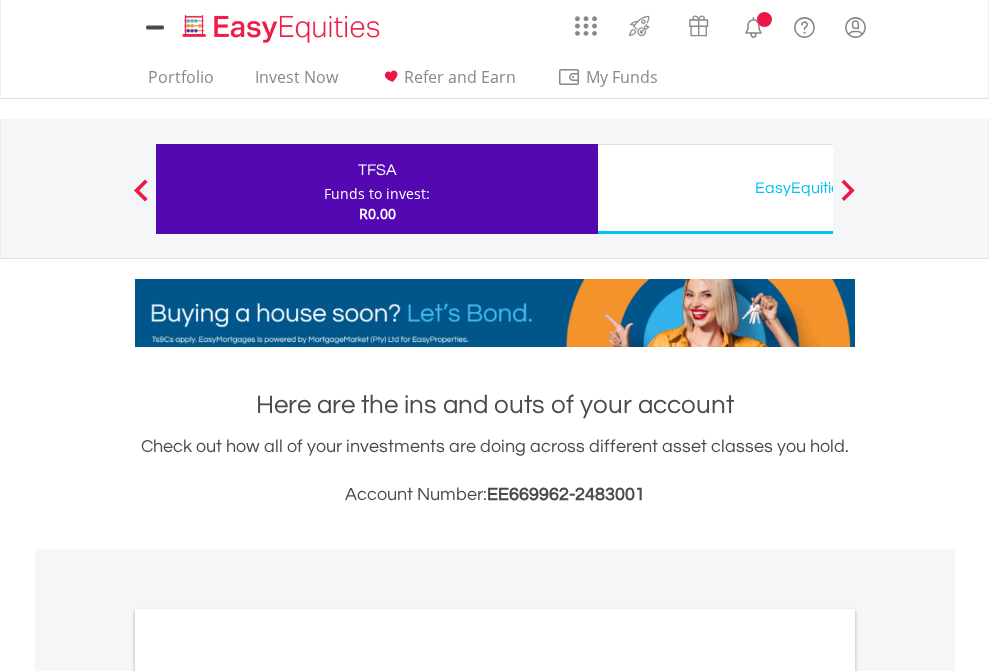 scroll, scrollTop: 0, scrollLeft: 0, axis: both 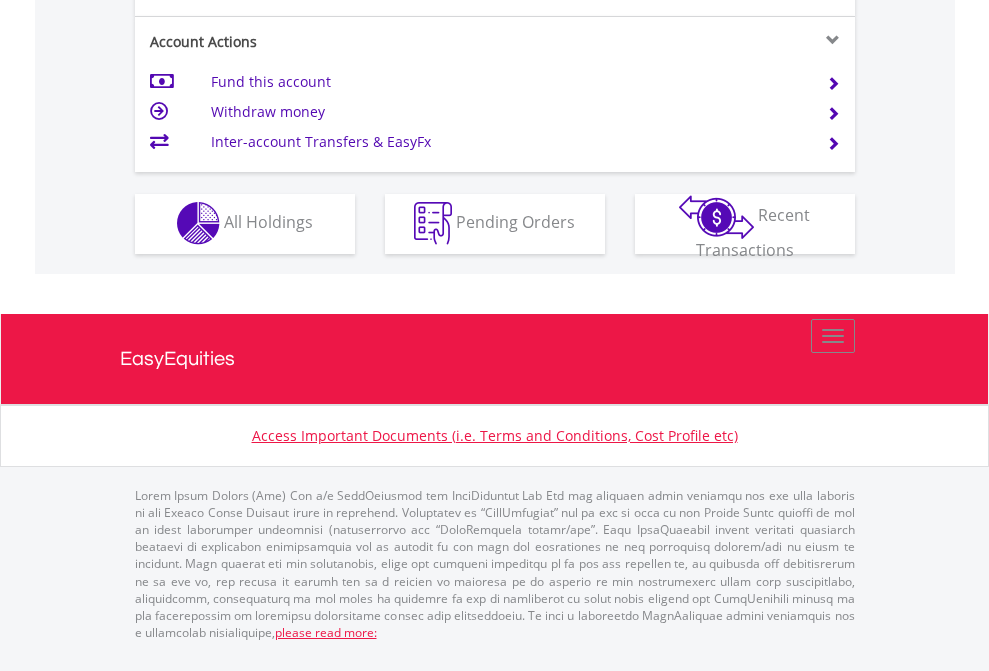 click on "Investment types" at bounding box center (706, -353) 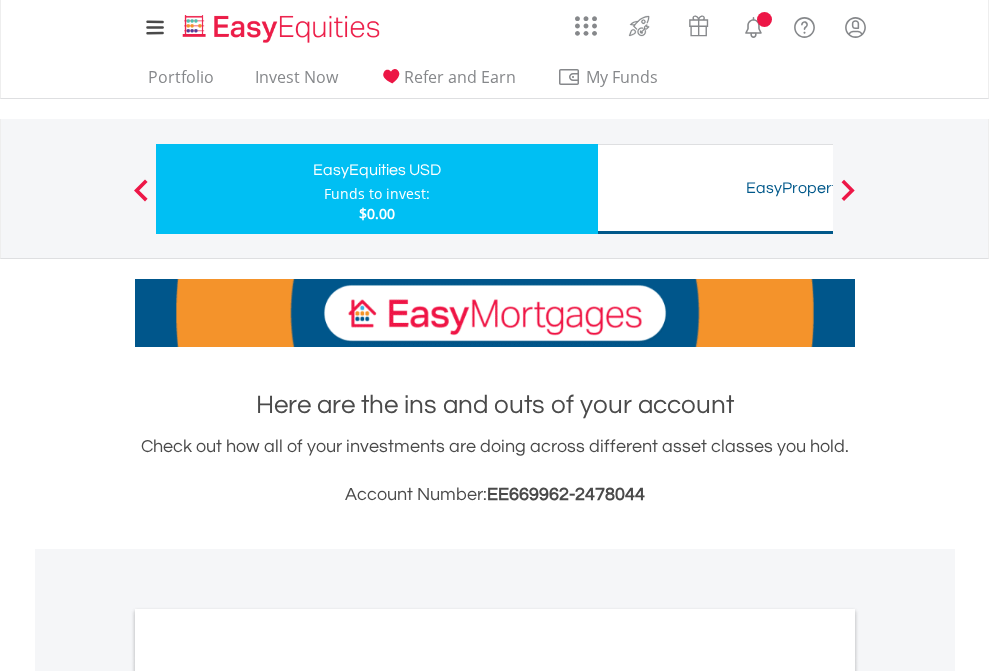 scroll, scrollTop: 0, scrollLeft: 0, axis: both 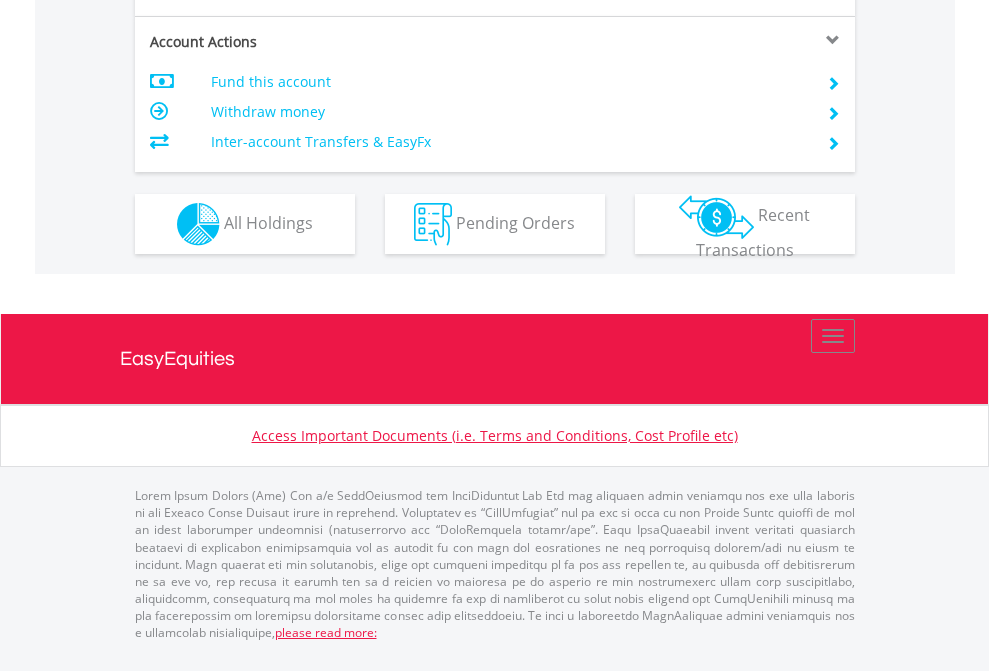 click on "Investment types" at bounding box center [706, -337] 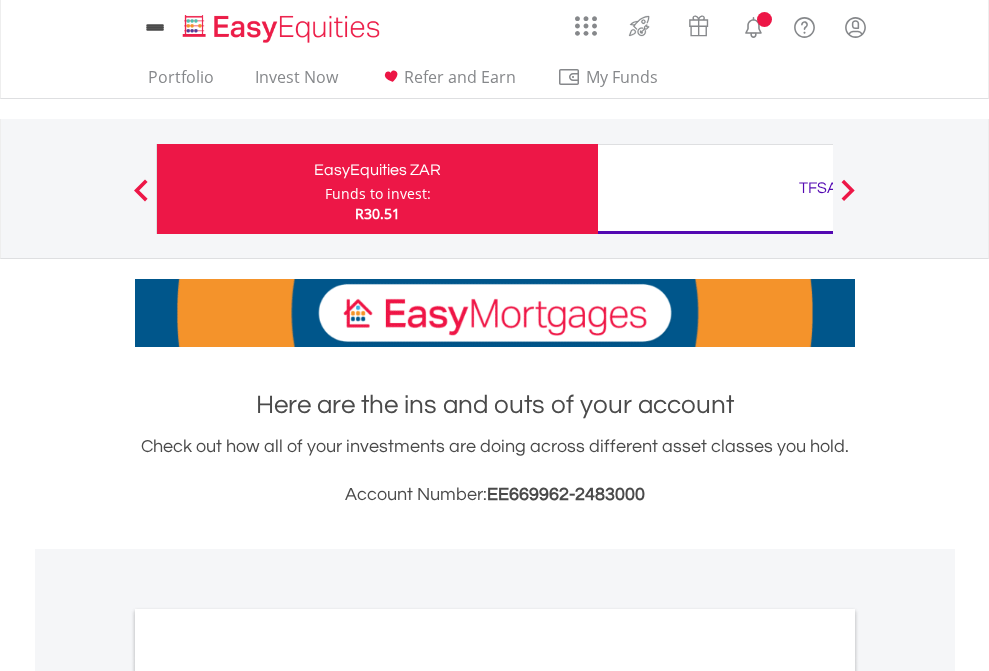scroll, scrollTop: 0, scrollLeft: 0, axis: both 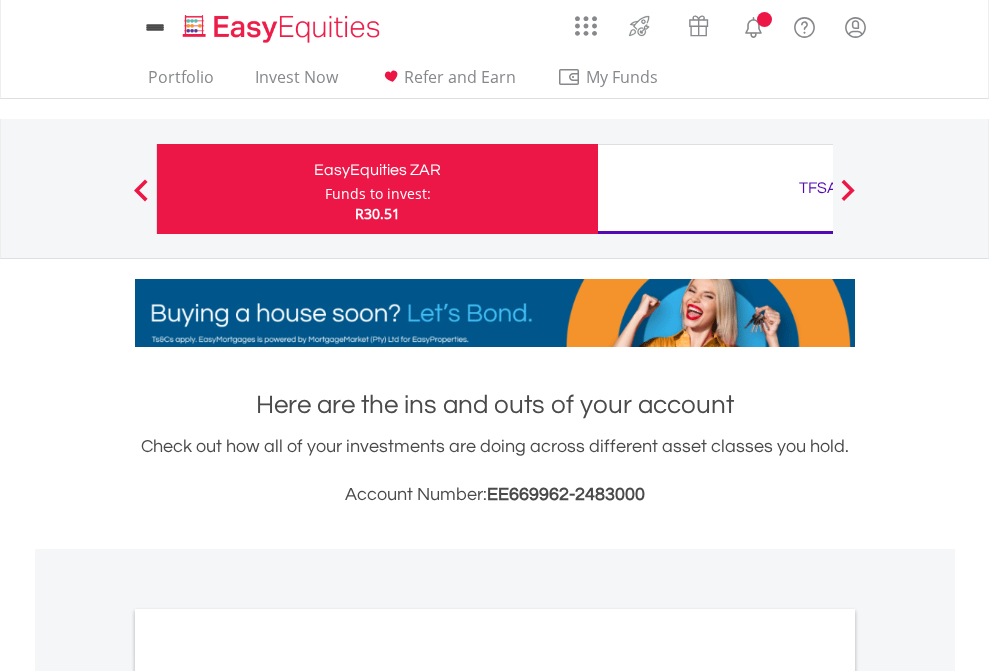 click on "All Holdings" at bounding box center (268, 1096) 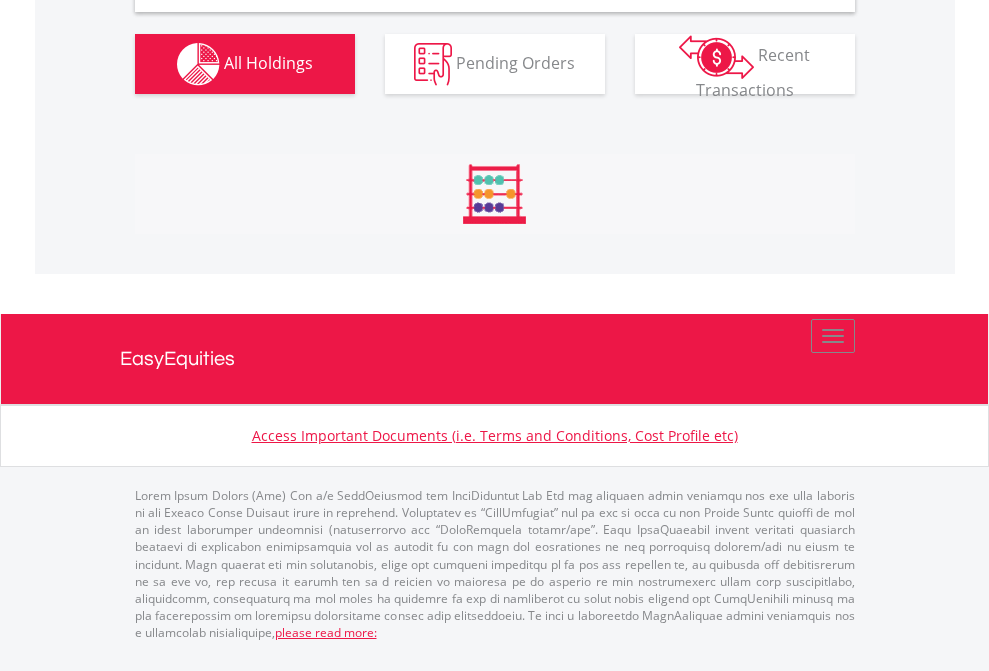 scroll, scrollTop: 1933, scrollLeft: 0, axis: vertical 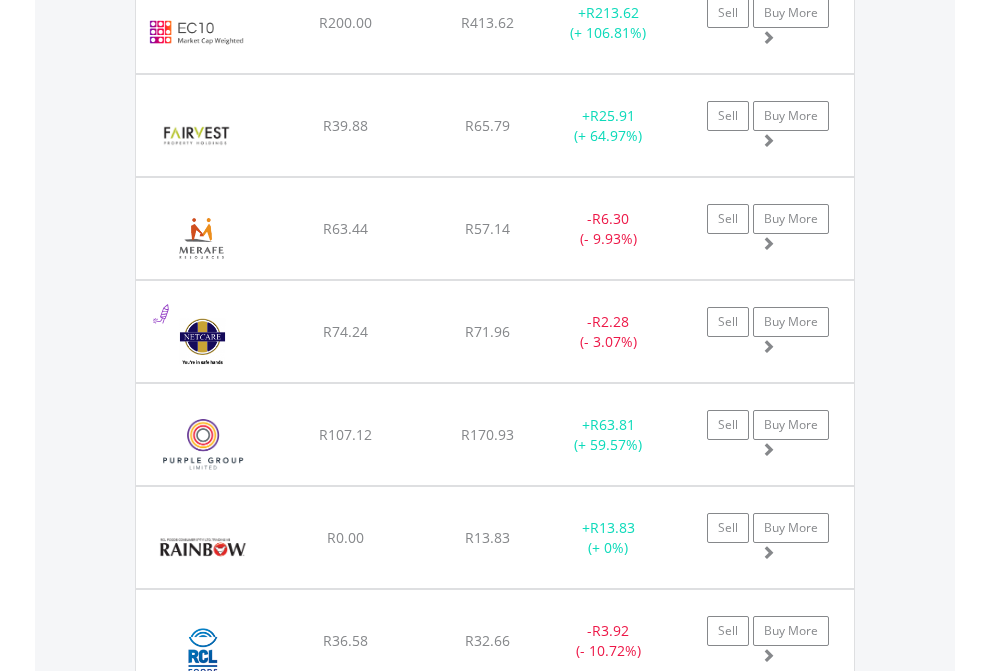 click on "TFSA" at bounding box center (818, -1745) 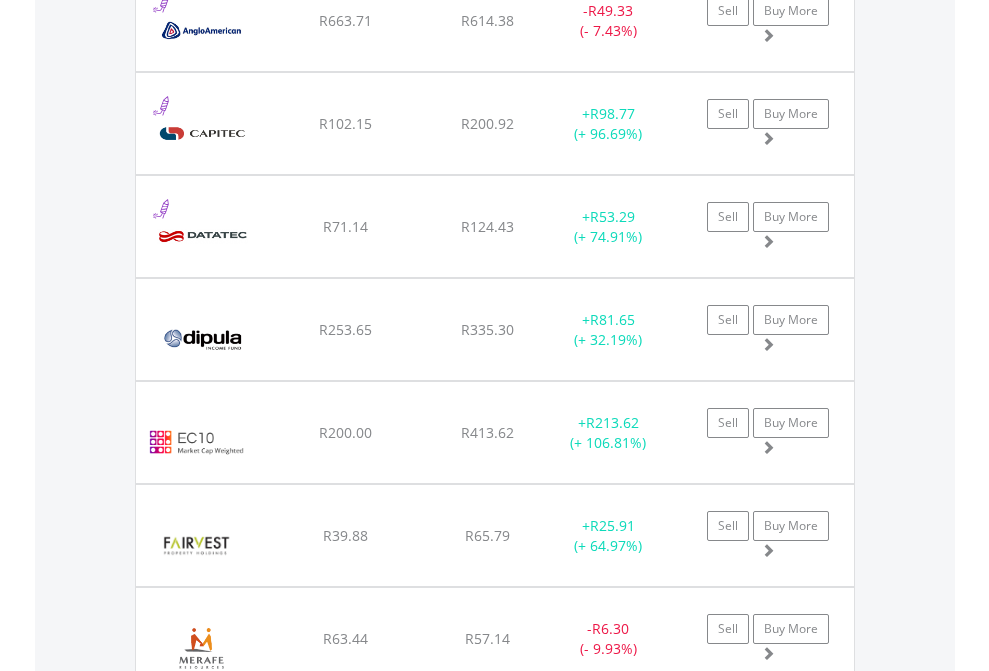 scroll, scrollTop: 144, scrollLeft: 0, axis: vertical 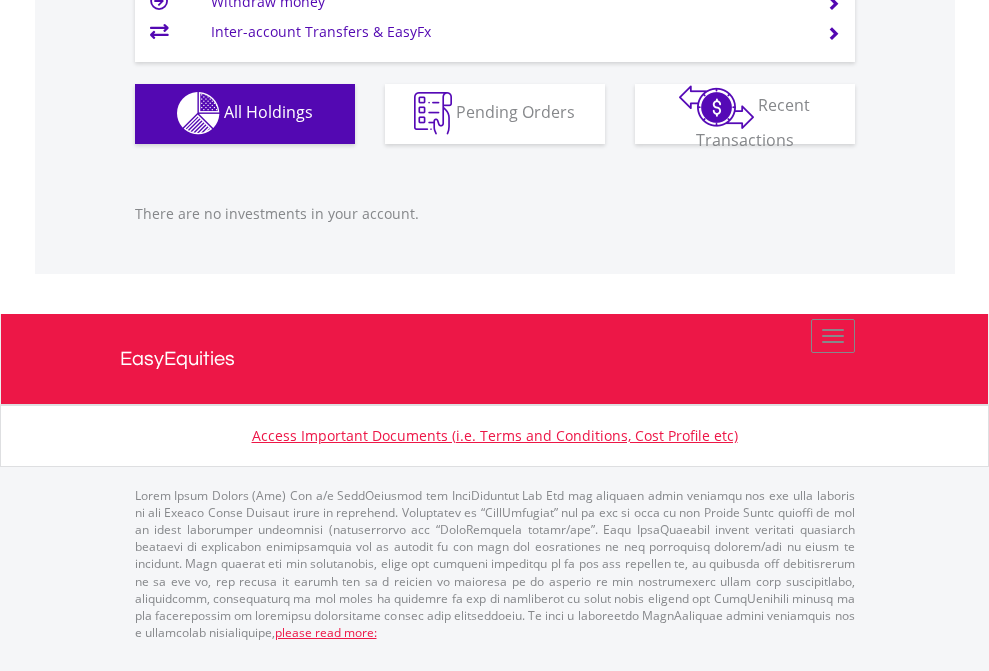 click on "EasyEquities USD" at bounding box center (818, -1142) 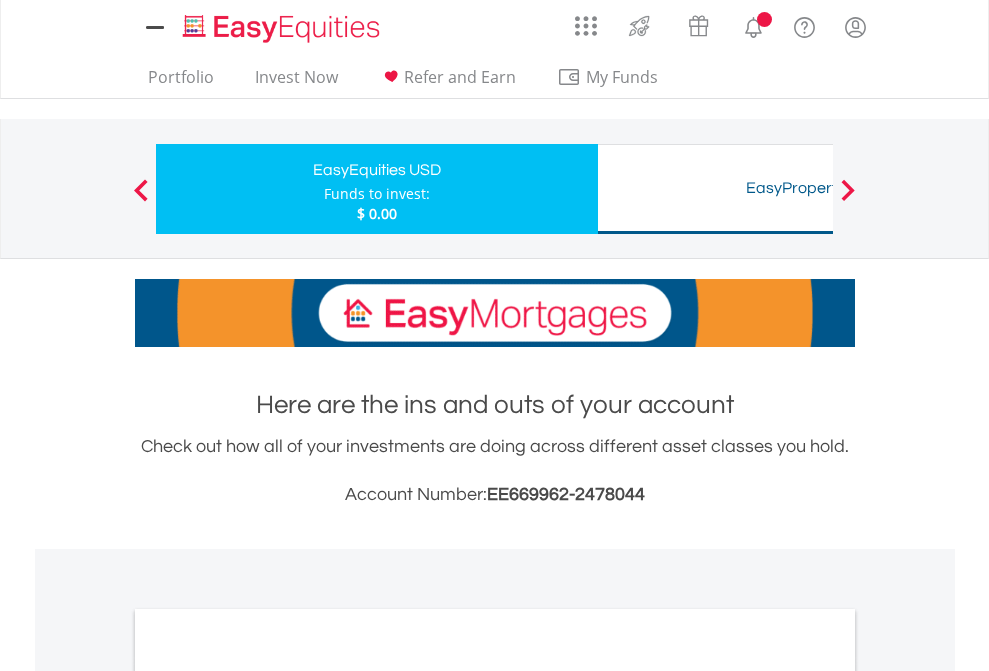 scroll, scrollTop: 0, scrollLeft: 0, axis: both 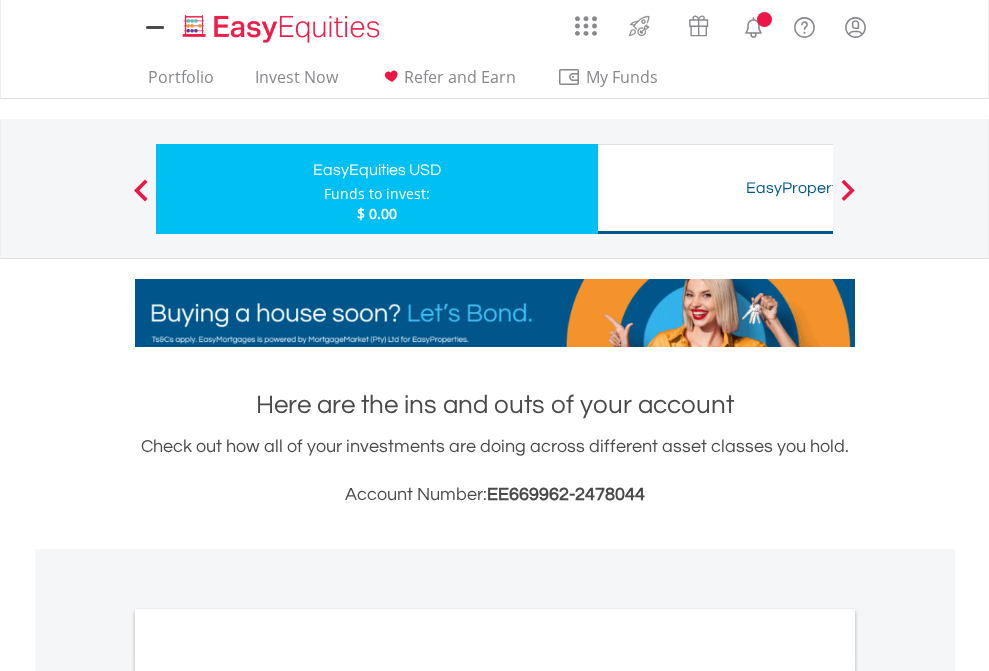click on "All Holdings" at bounding box center [268, 1096] 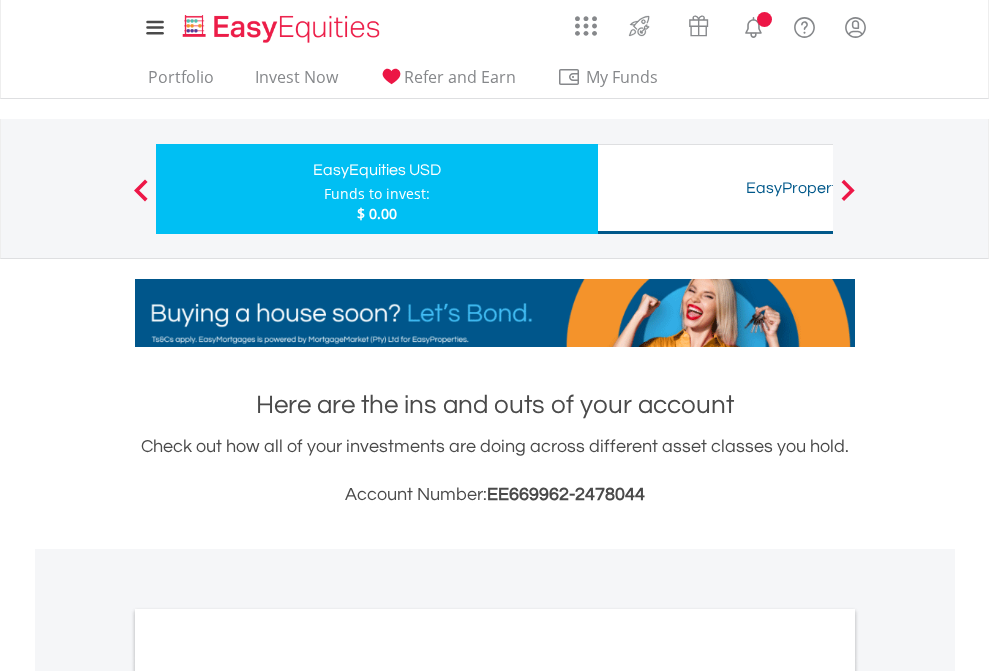 scroll, scrollTop: 1202, scrollLeft: 0, axis: vertical 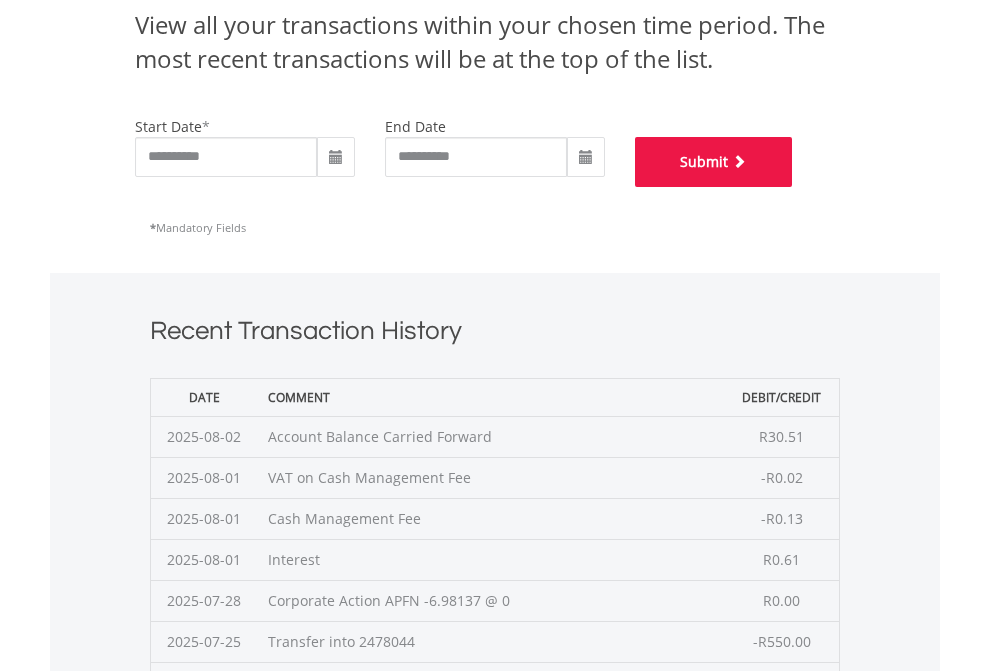 click on "Submit" at bounding box center [714, 162] 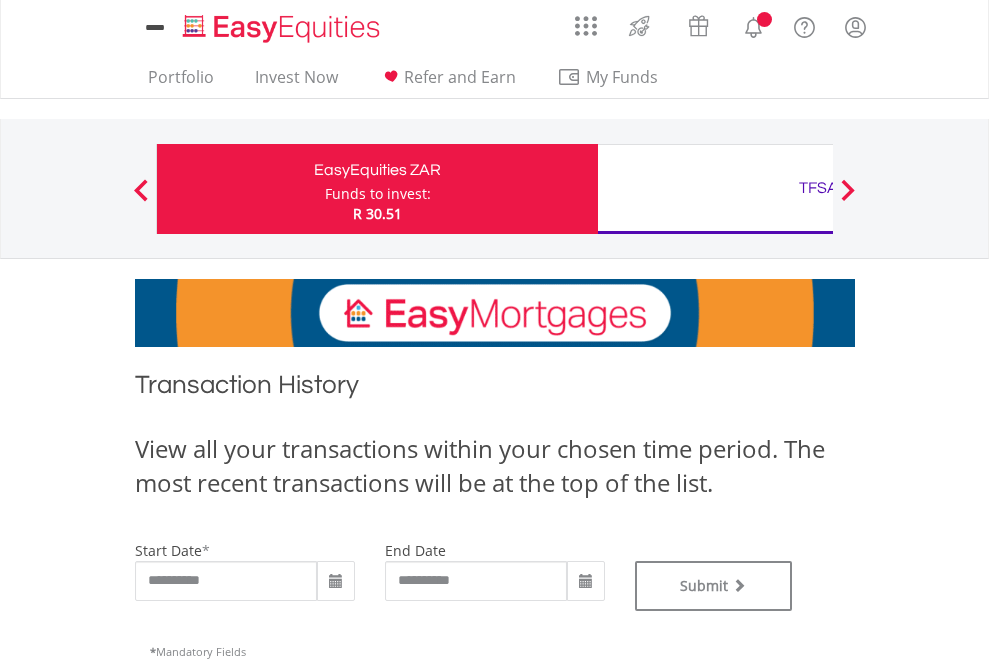 scroll, scrollTop: 0, scrollLeft: 0, axis: both 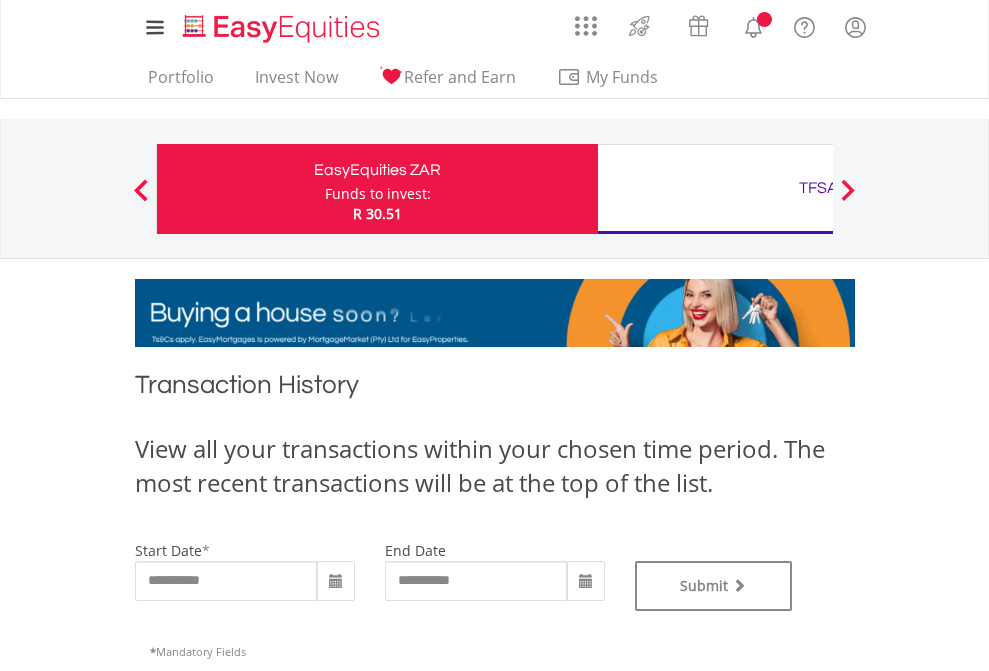 click on "TFSA" at bounding box center (818, 188) 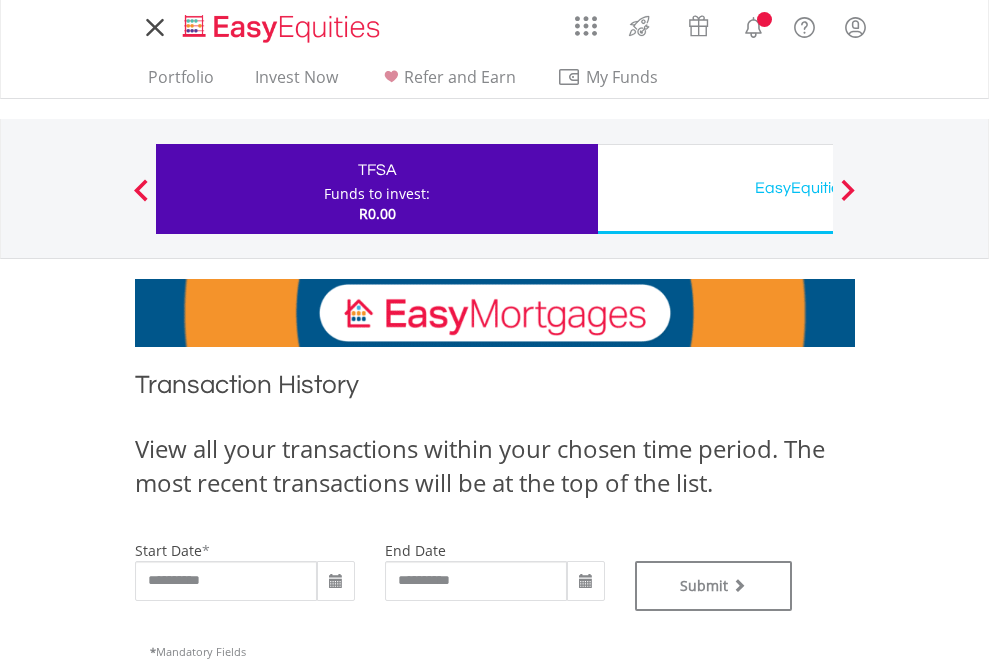 scroll, scrollTop: 0, scrollLeft: 0, axis: both 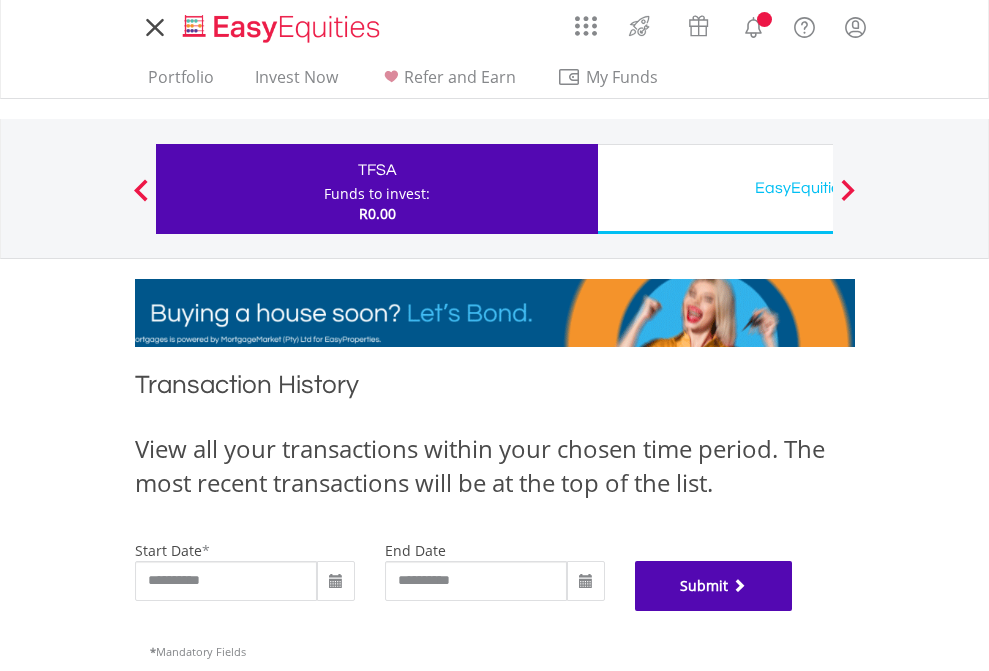 click on "Submit" at bounding box center [714, 586] 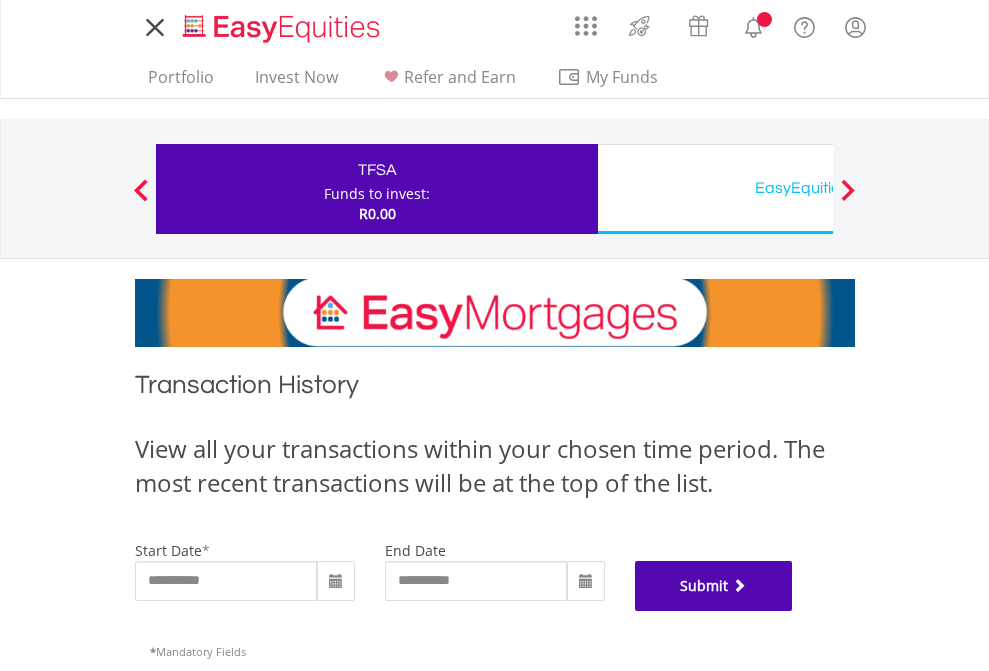 scroll, scrollTop: 811, scrollLeft: 0, axis: vertical 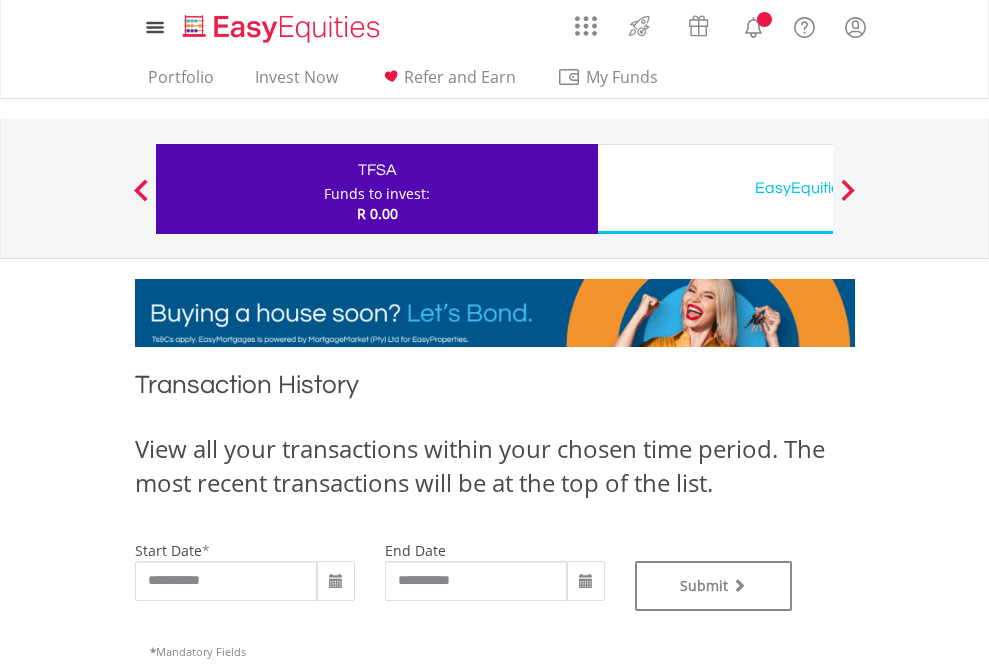 click on "EasyEquities USD" at bounding box center (818, 188) 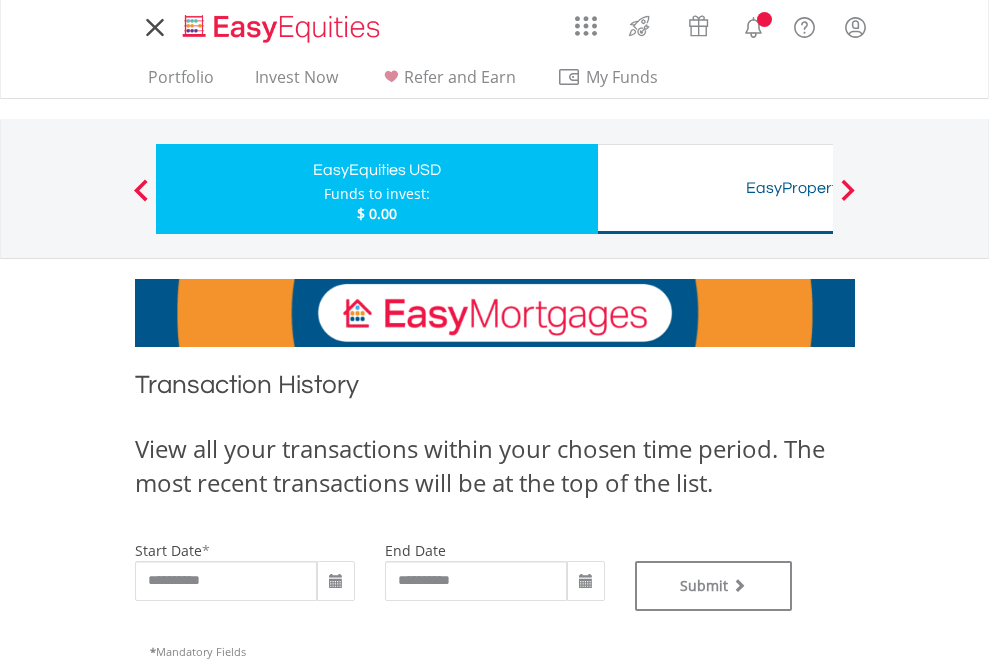 scroll, scrollTop: 0, scrollLeft: 0, axis: both 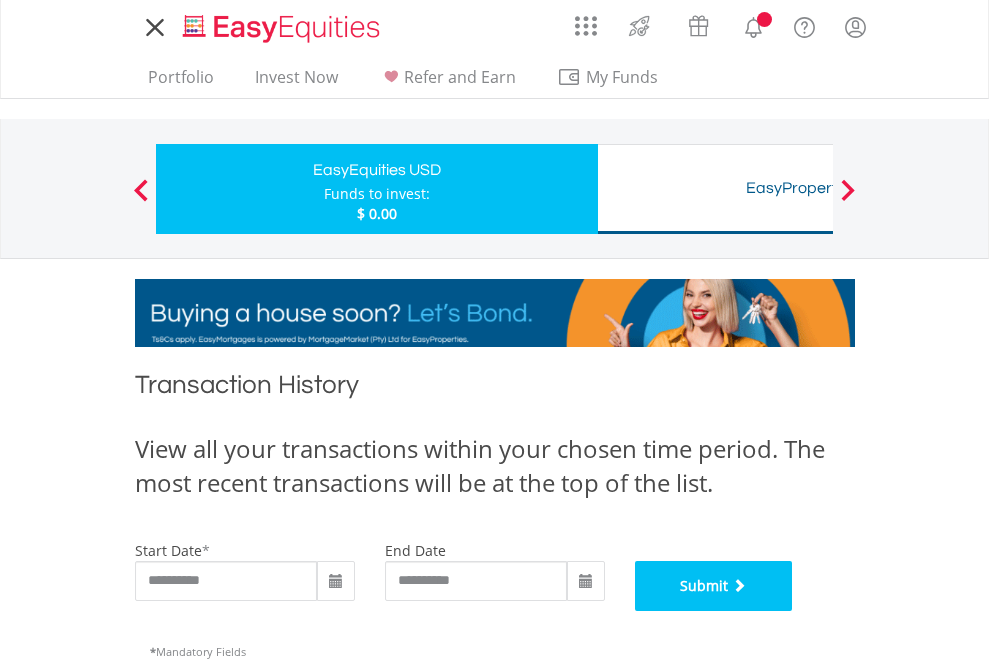 click on "Submit" at bounding box center (714, 586) 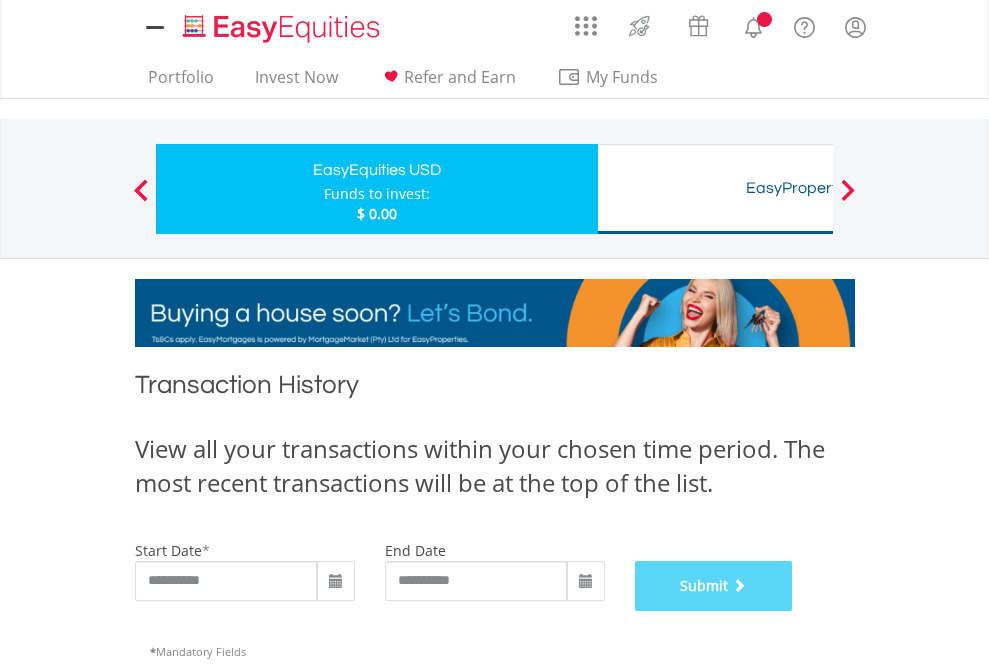 scroll, scrollTop: 811, scrollLeft: 0, axis: vertical 